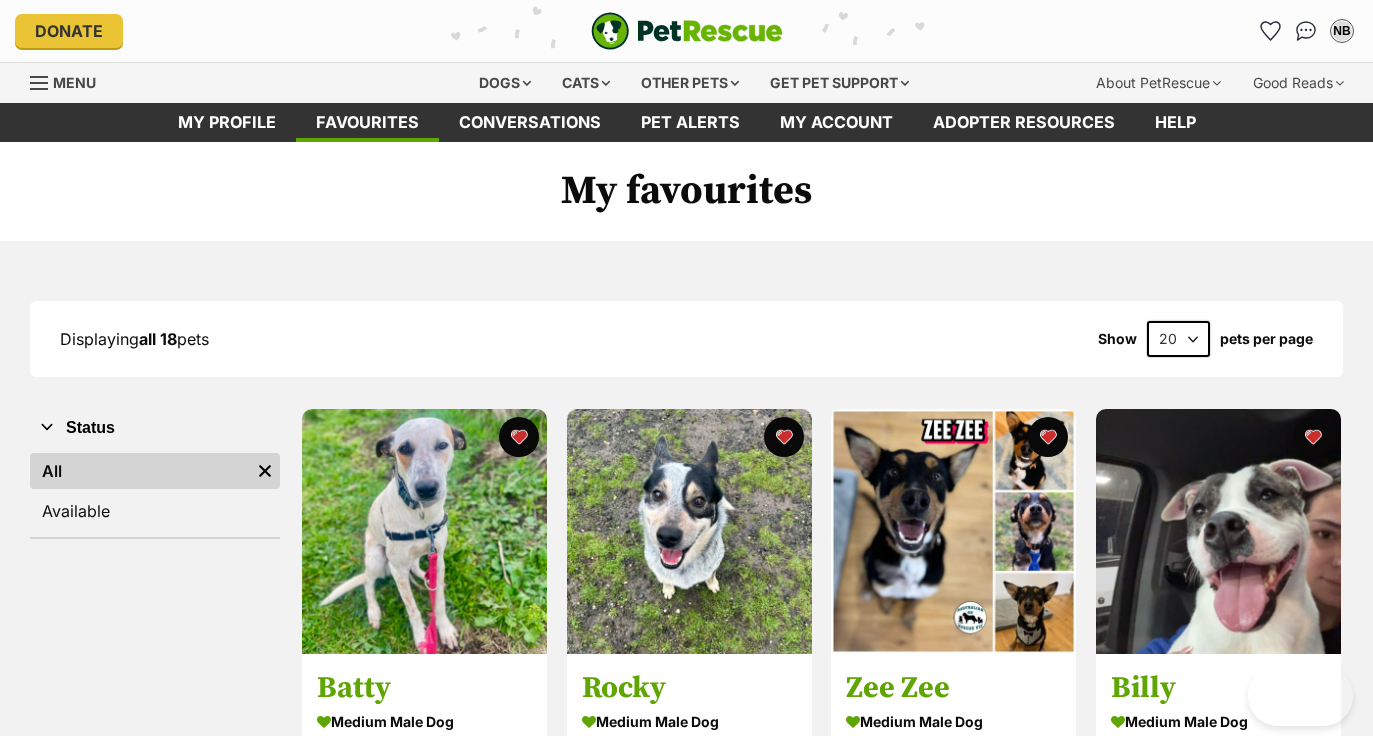 scroll, scrollTop: 0, scrollLeft: 0, axis: both 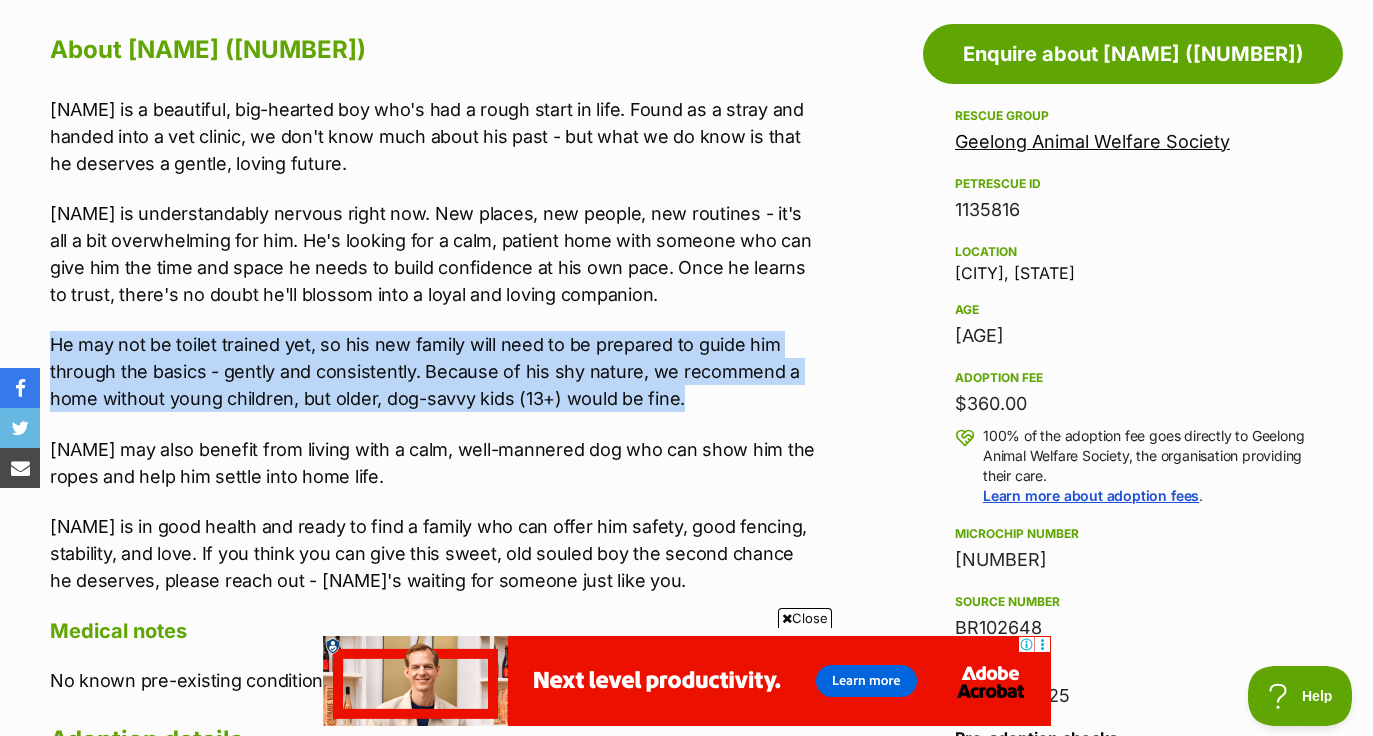drag, startPoint x: 684, startPoint y: 402, endPoint x: 44, endPoint y: 330, distance: 644.0373 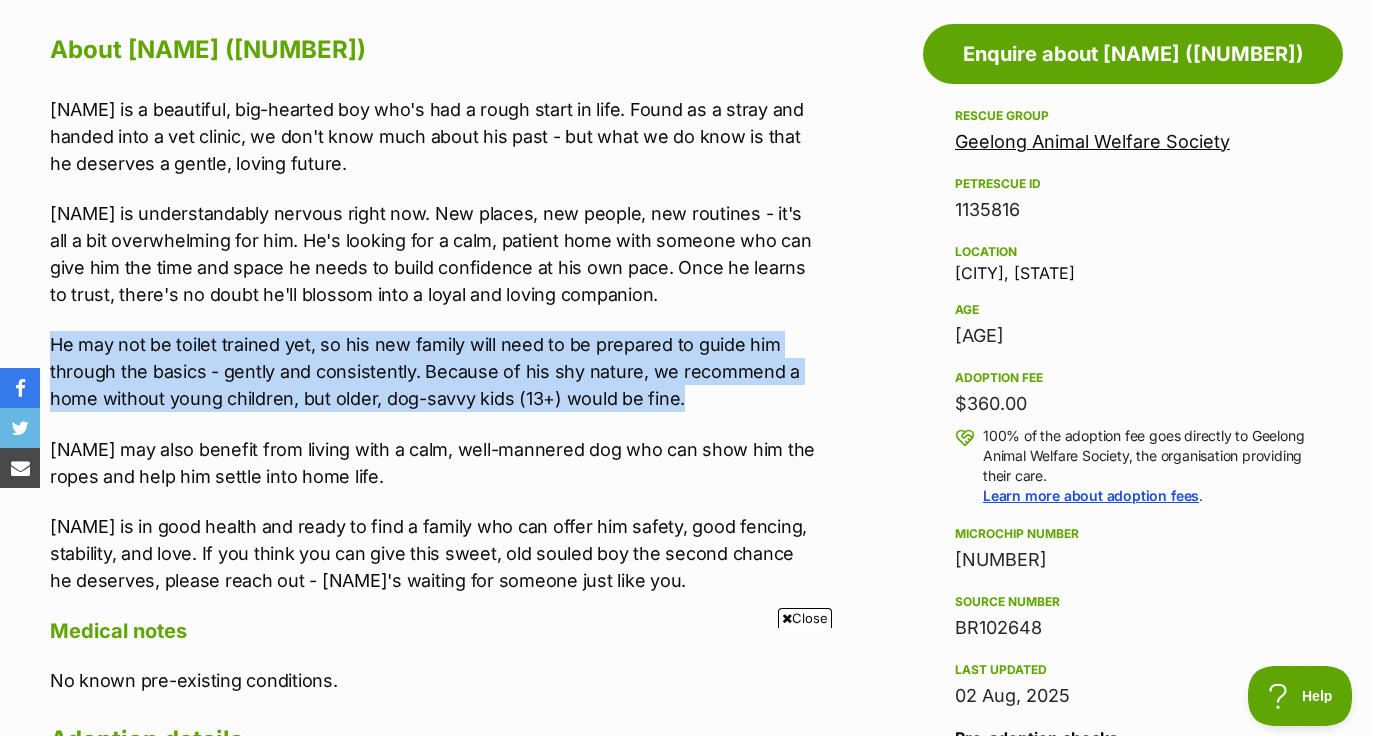scroll, scrollTop: 0, scrollLeft: 0, axis: both 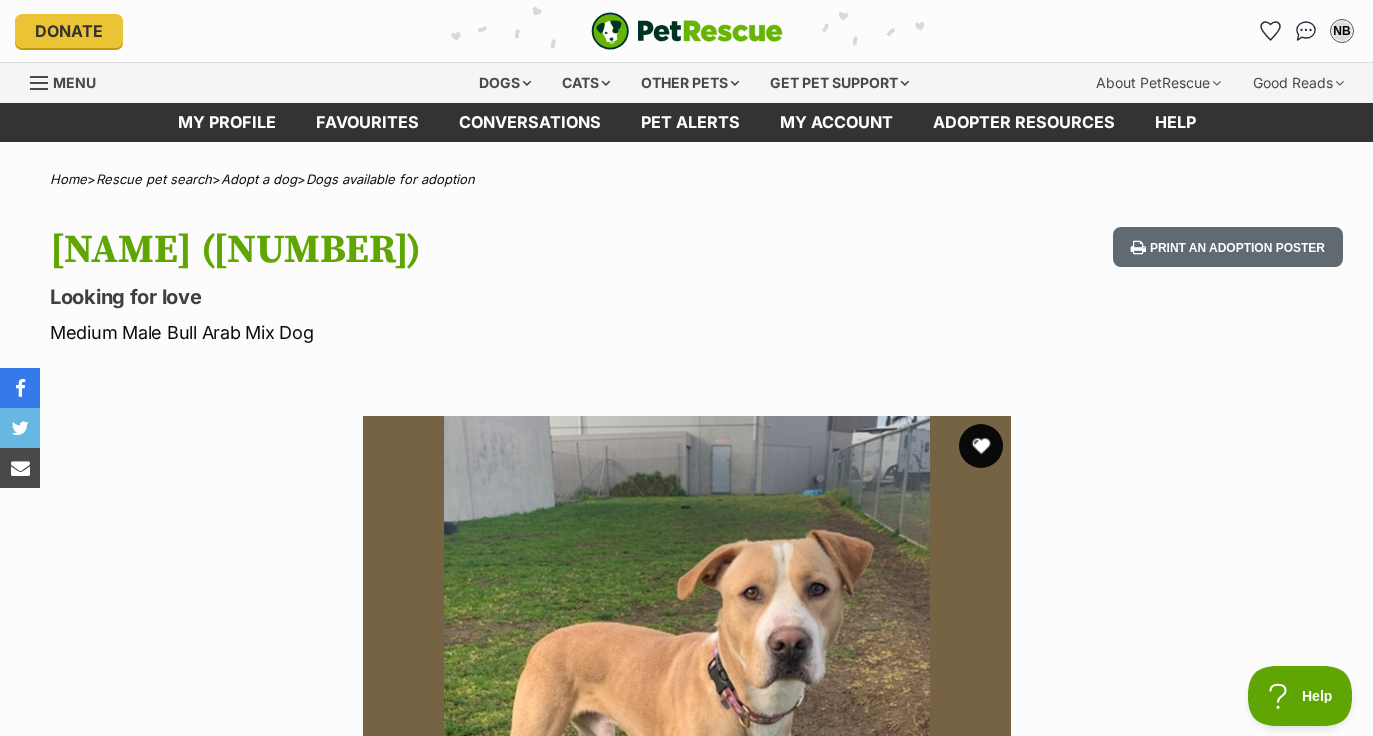 click at bounding box center (981, 446) 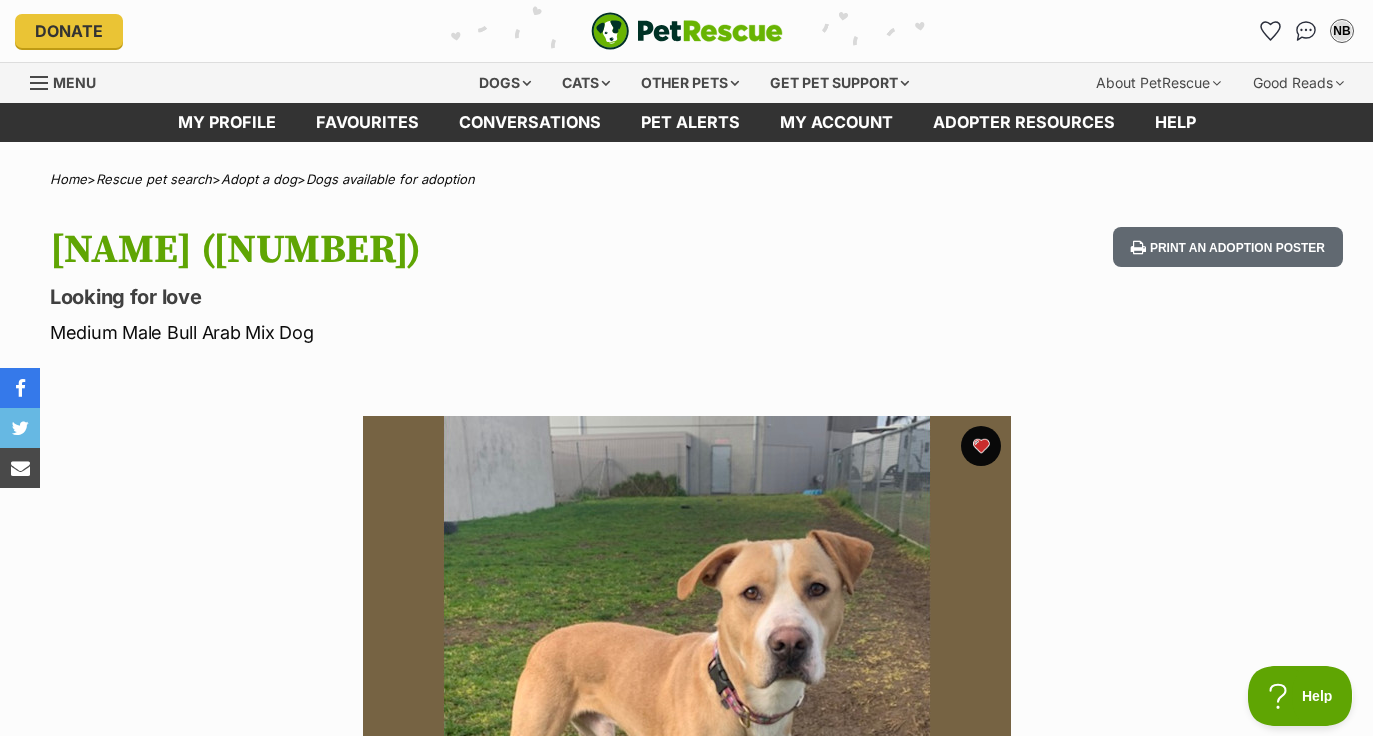 scroll, scrollTop: 0, scrollLeft: 0, axis: both 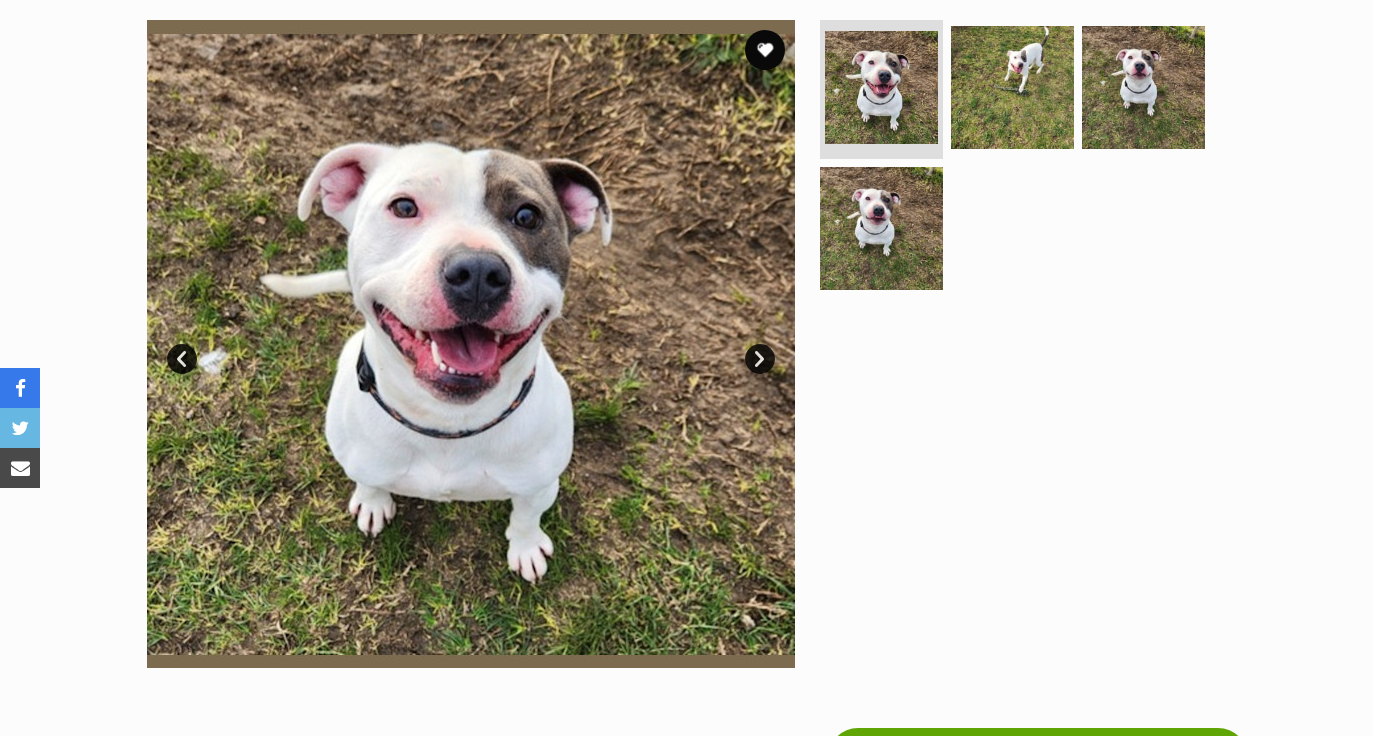 click on "Next" at bounding box center (760, 359) 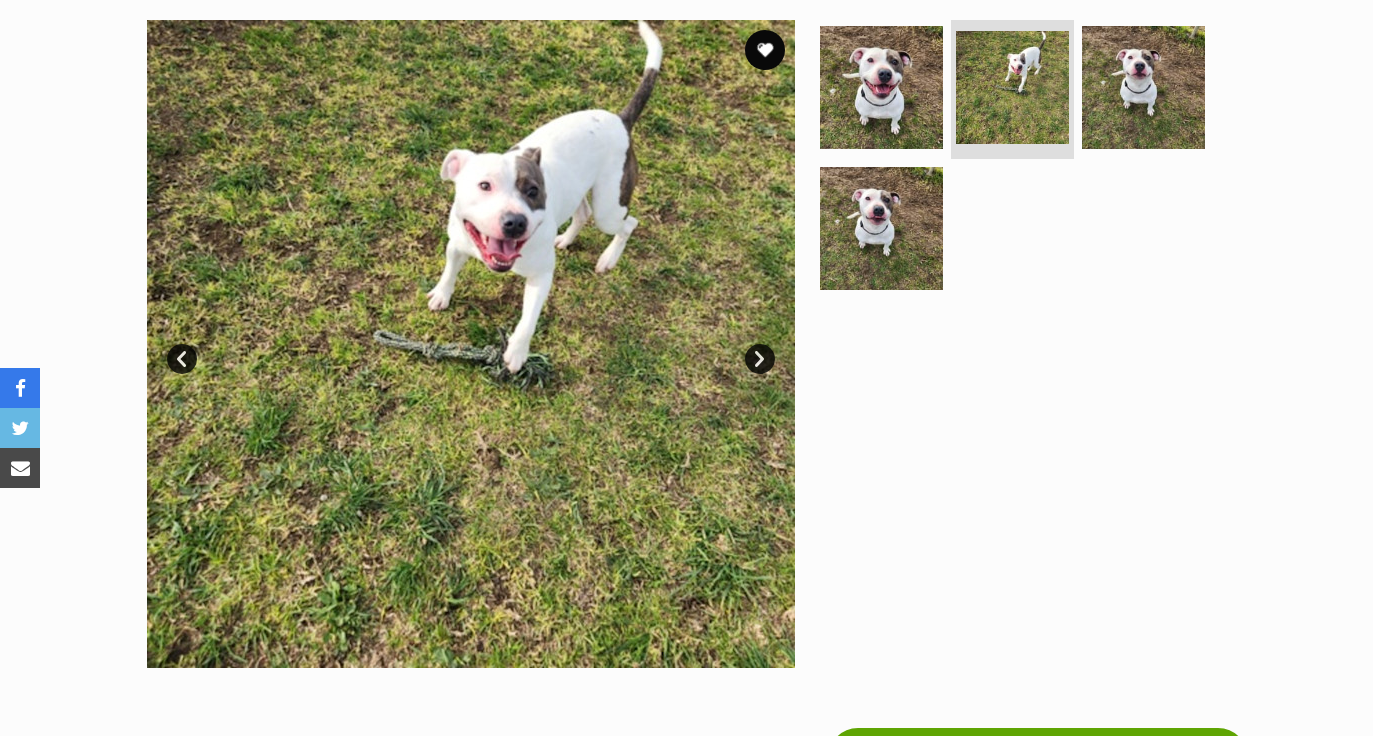 click on "Next" at bounding box center [760, 359] 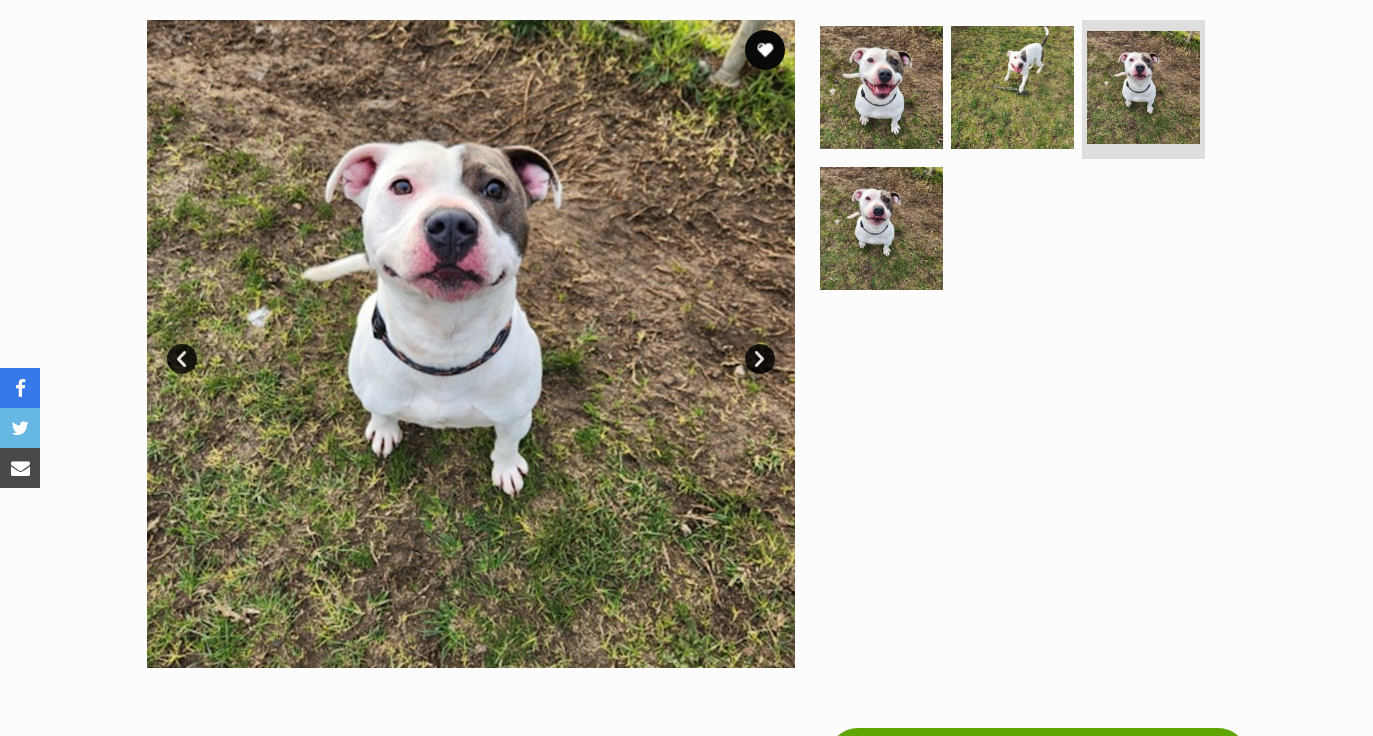 click on "Next" at bounding box center [760, 359] 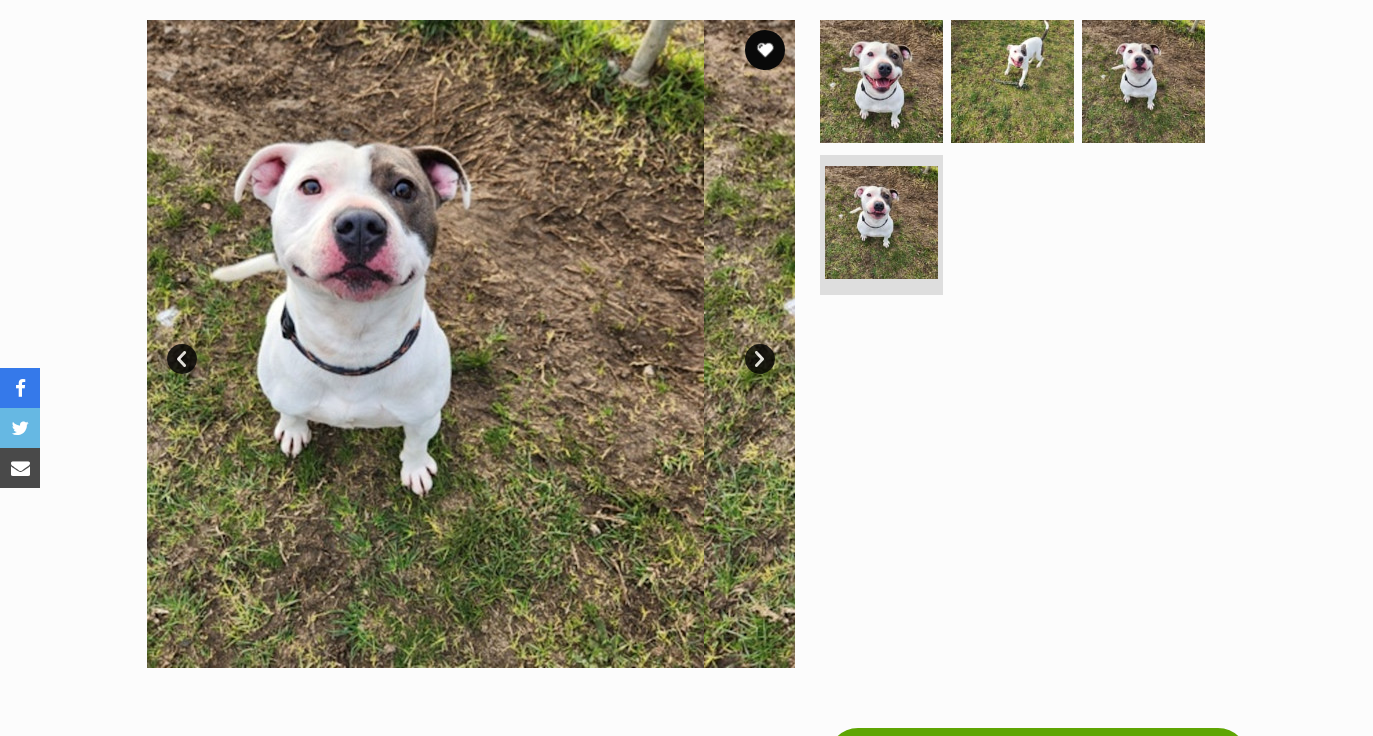scroll, scrollTop: 0, scrollLeft: 0, axis: both 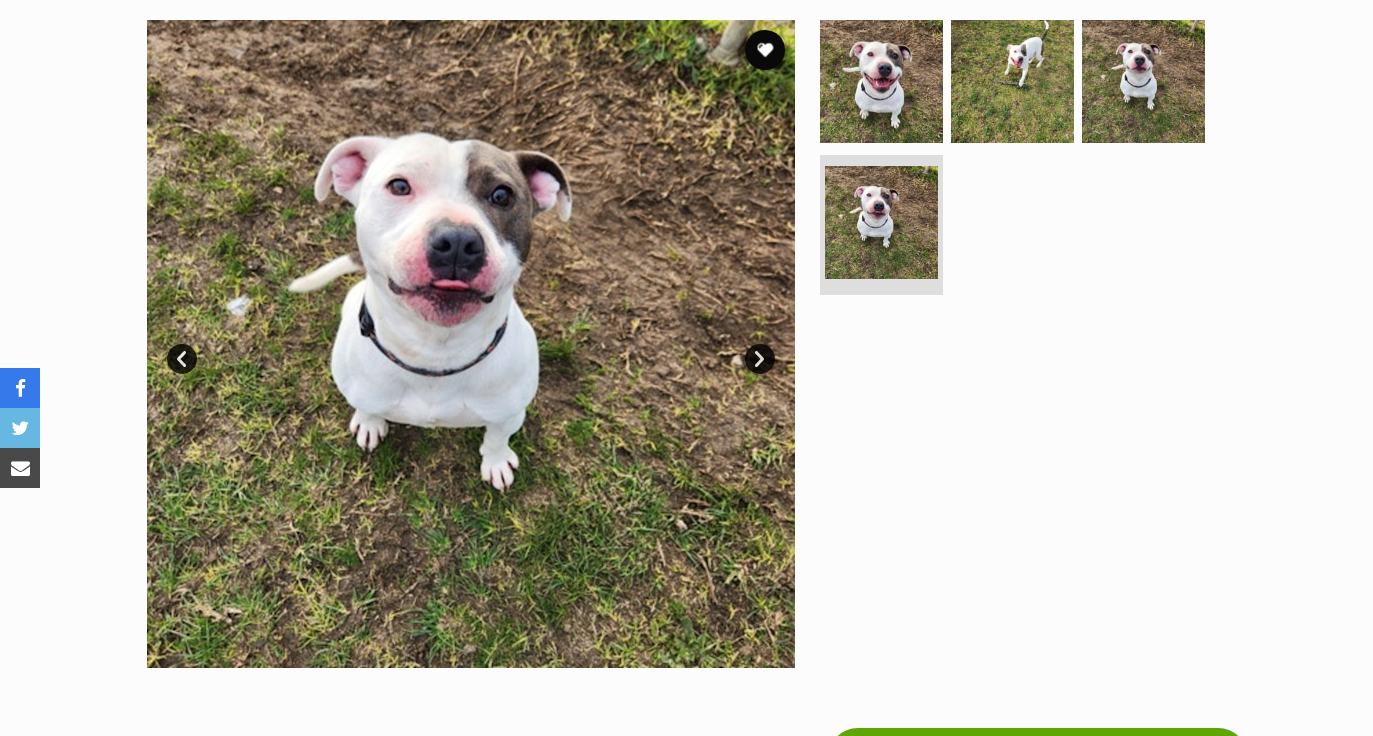 click on "Next" at bounding box center [760, 359] 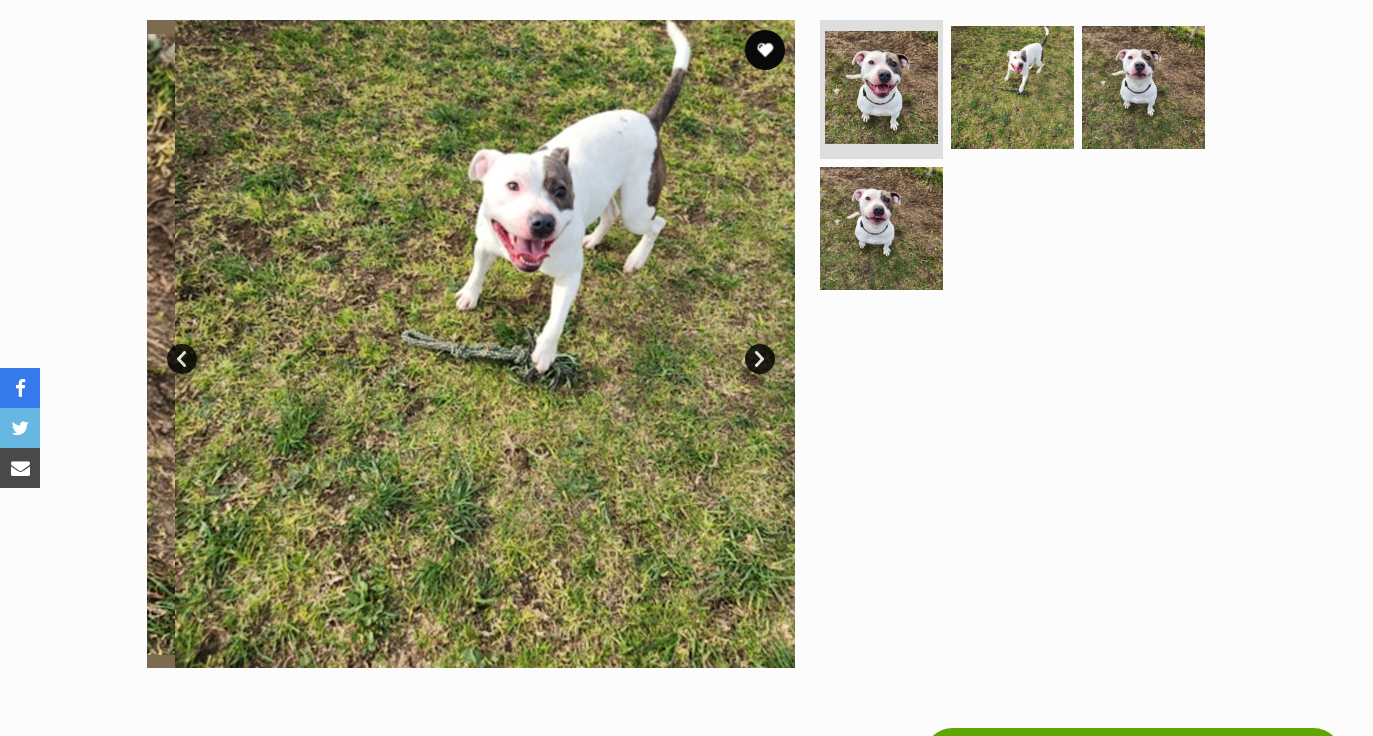 scroll, scrollTop: 0, scrollLeft: 0, axis: both 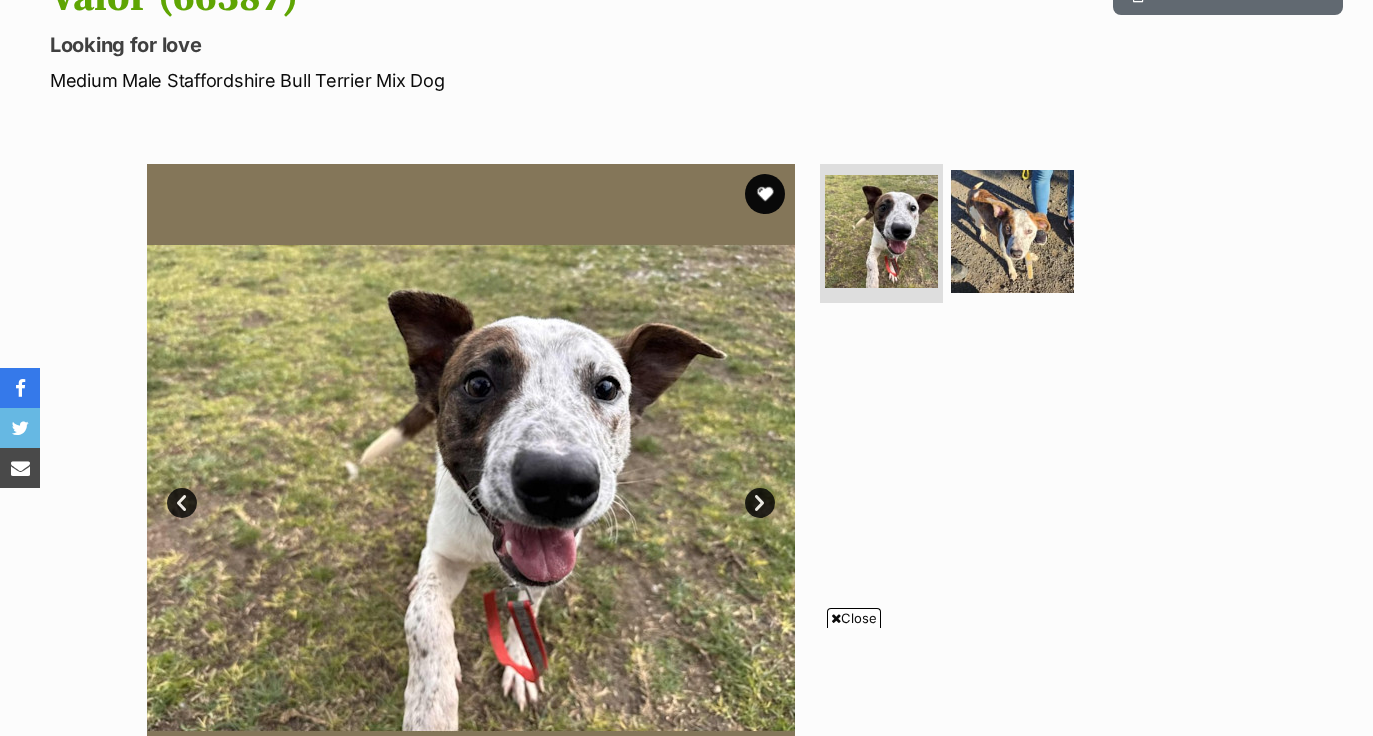 click on "Next" at bounding box center (760, 503) 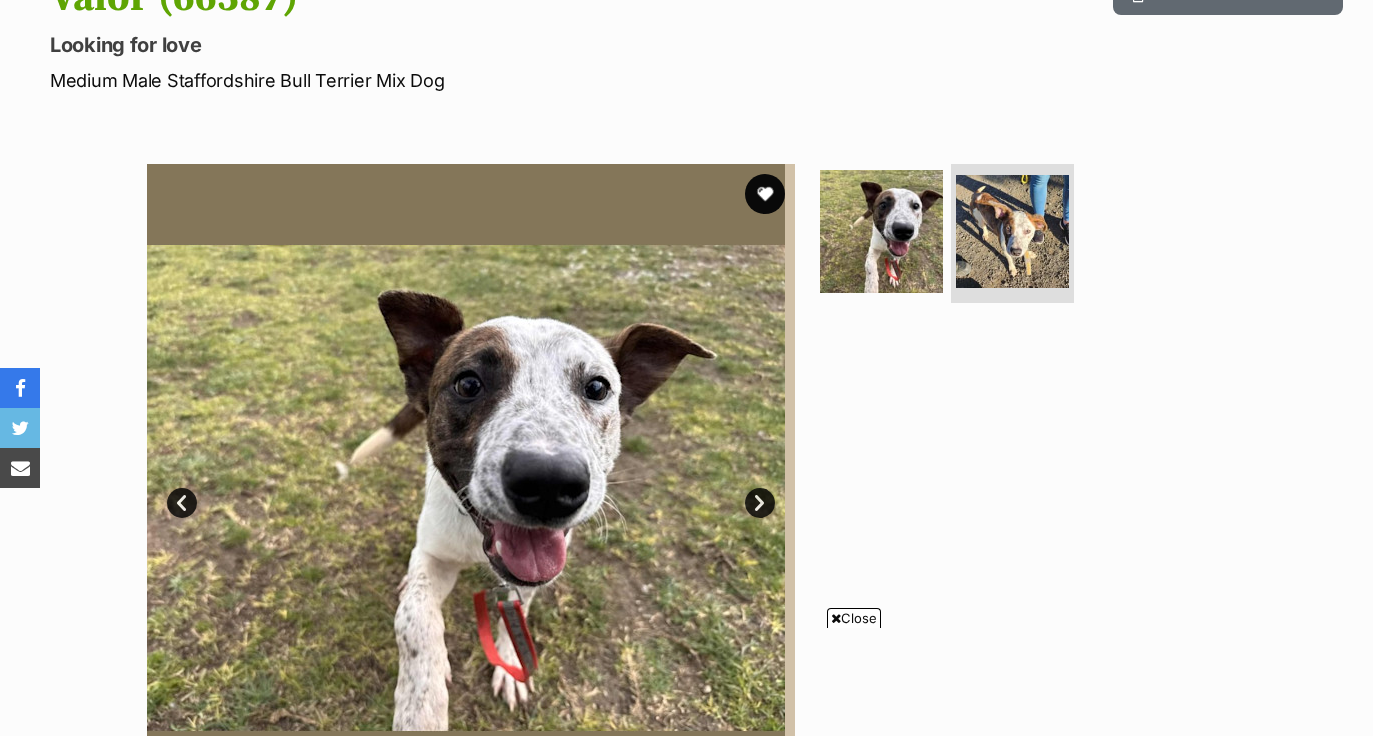 scroll, scrollTop: 0, scrollLeft: 0, axis: both 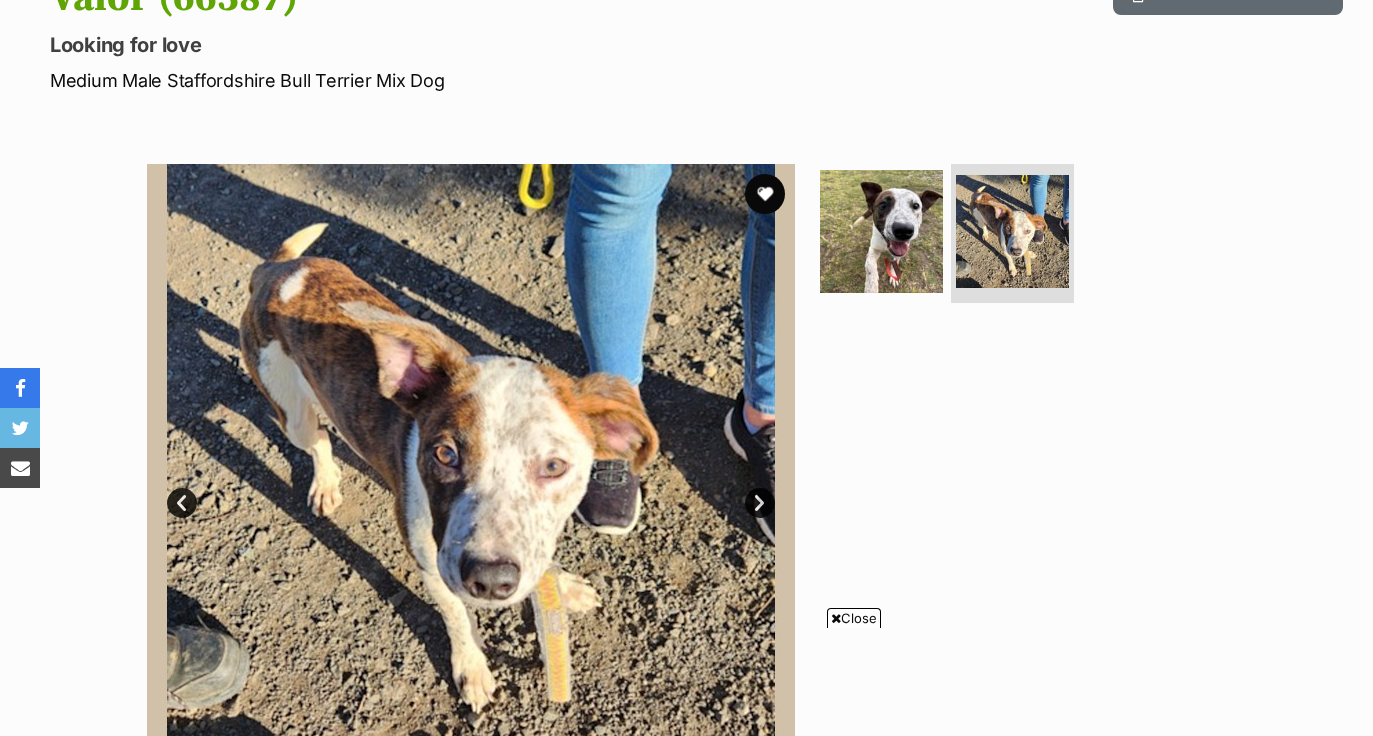 click on "Next" at bounding box center [760, 503] 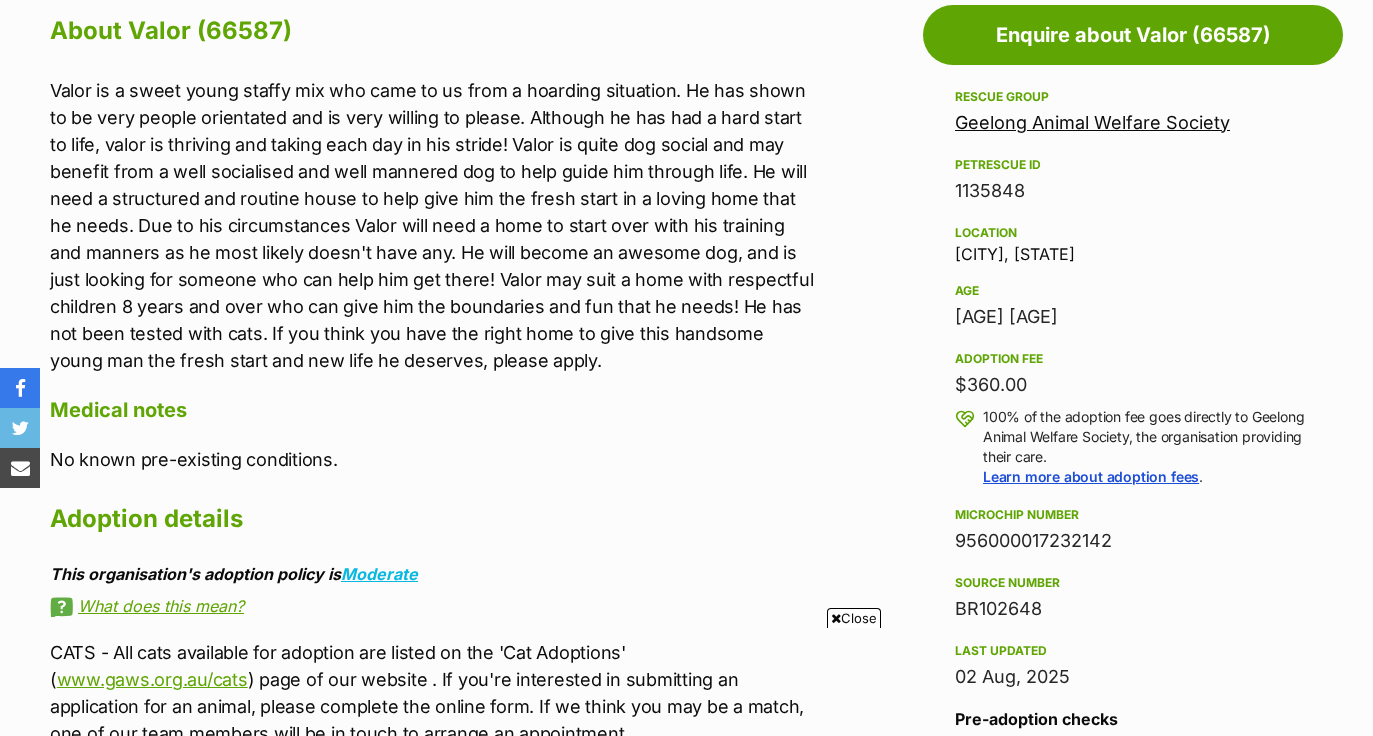 scroll, scrollTop: 1118, scrollLeft: 0, axis: vertical 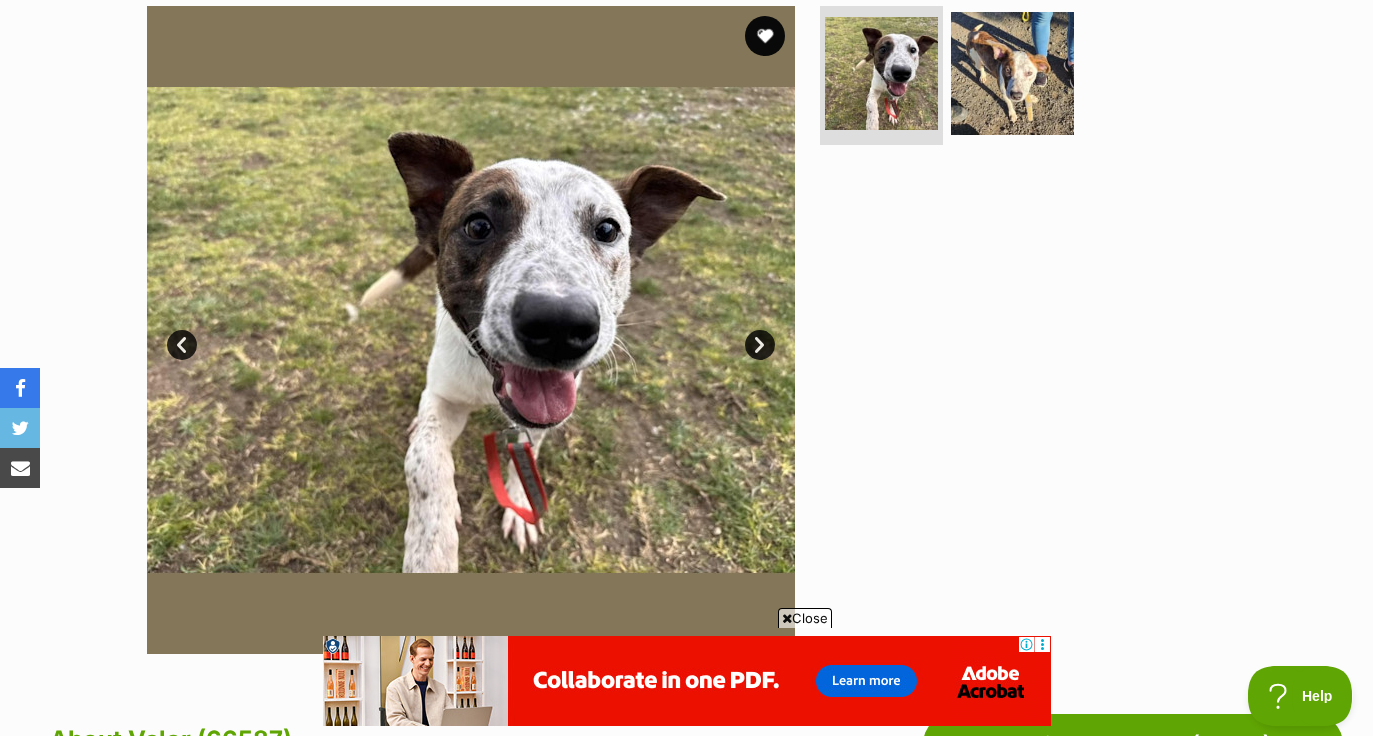 click on "Next" at bounding box center [760, 345] 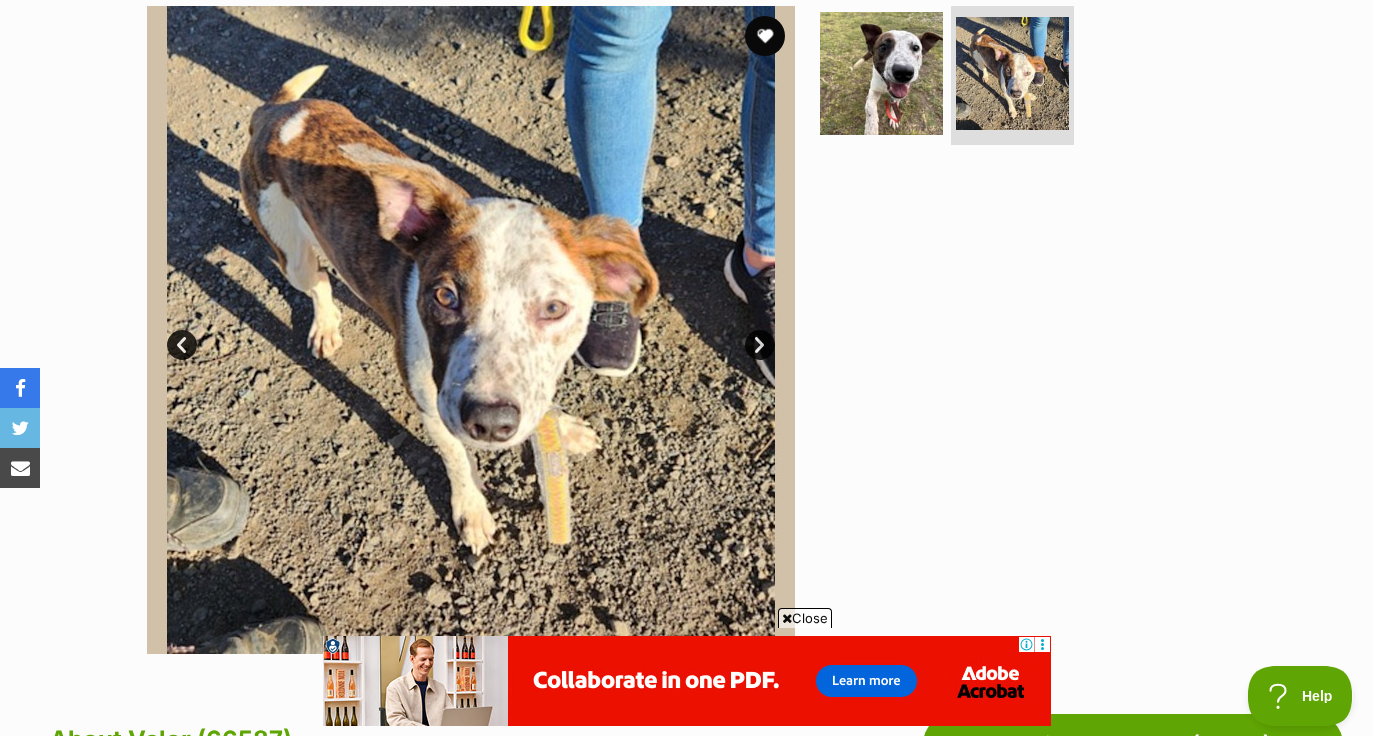 click on "Next" at bounding box center (760, 345) 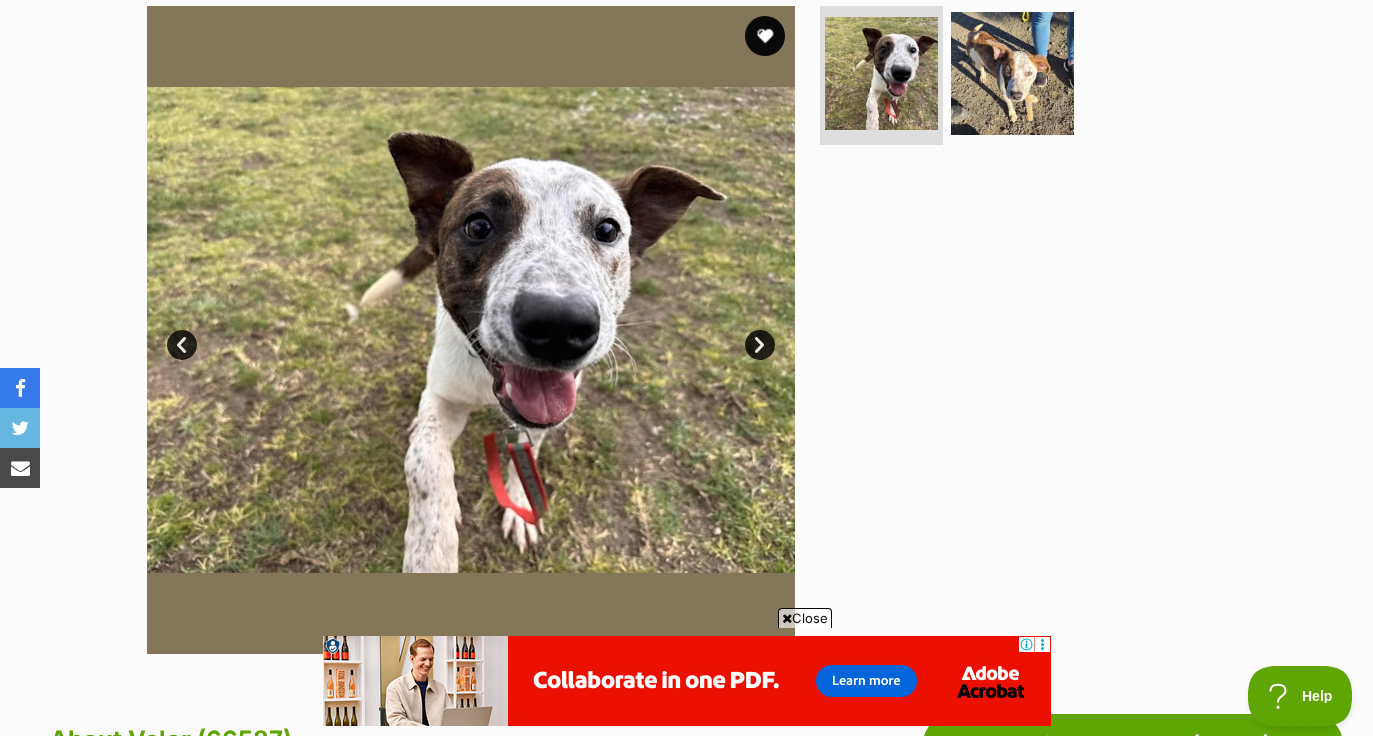 click on "Next" at bounding box center [760, 345] 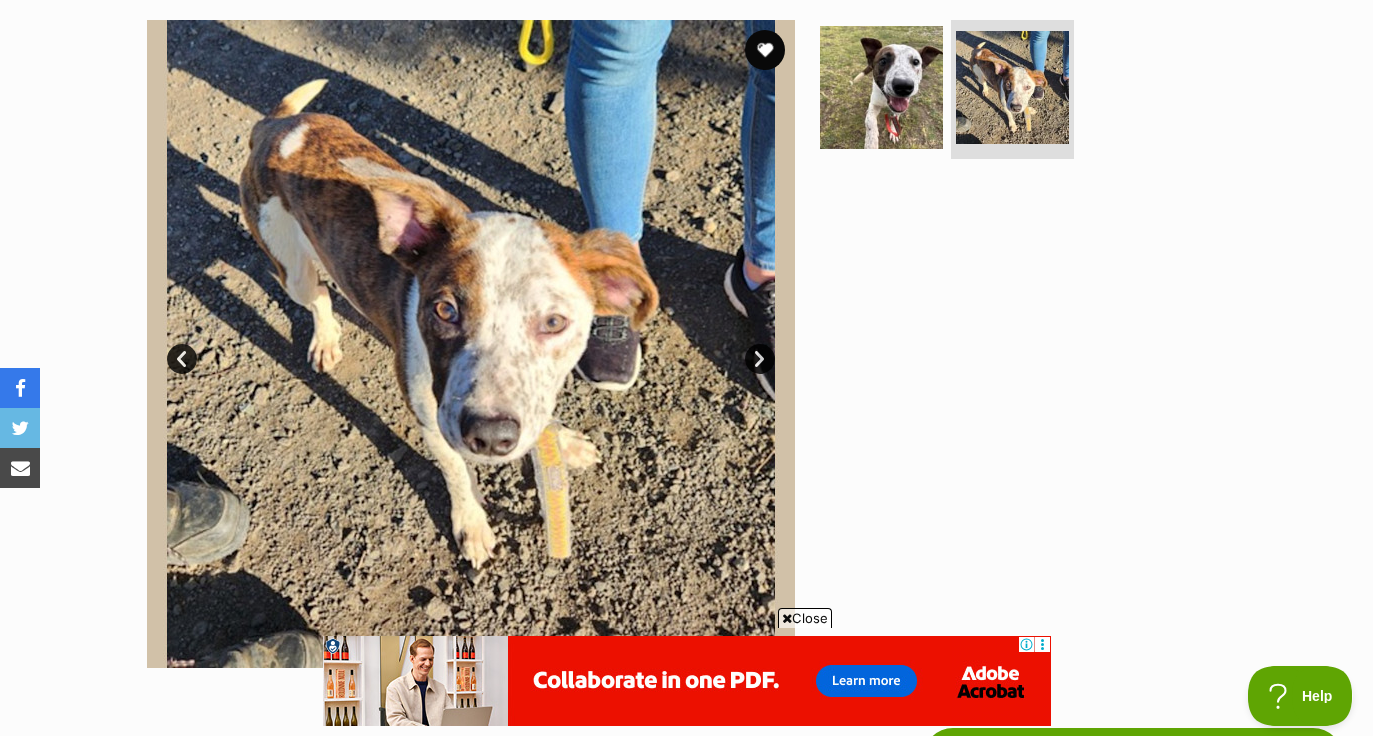 scroll, scrollTop: 0, scrollLeft: 0, axis: both 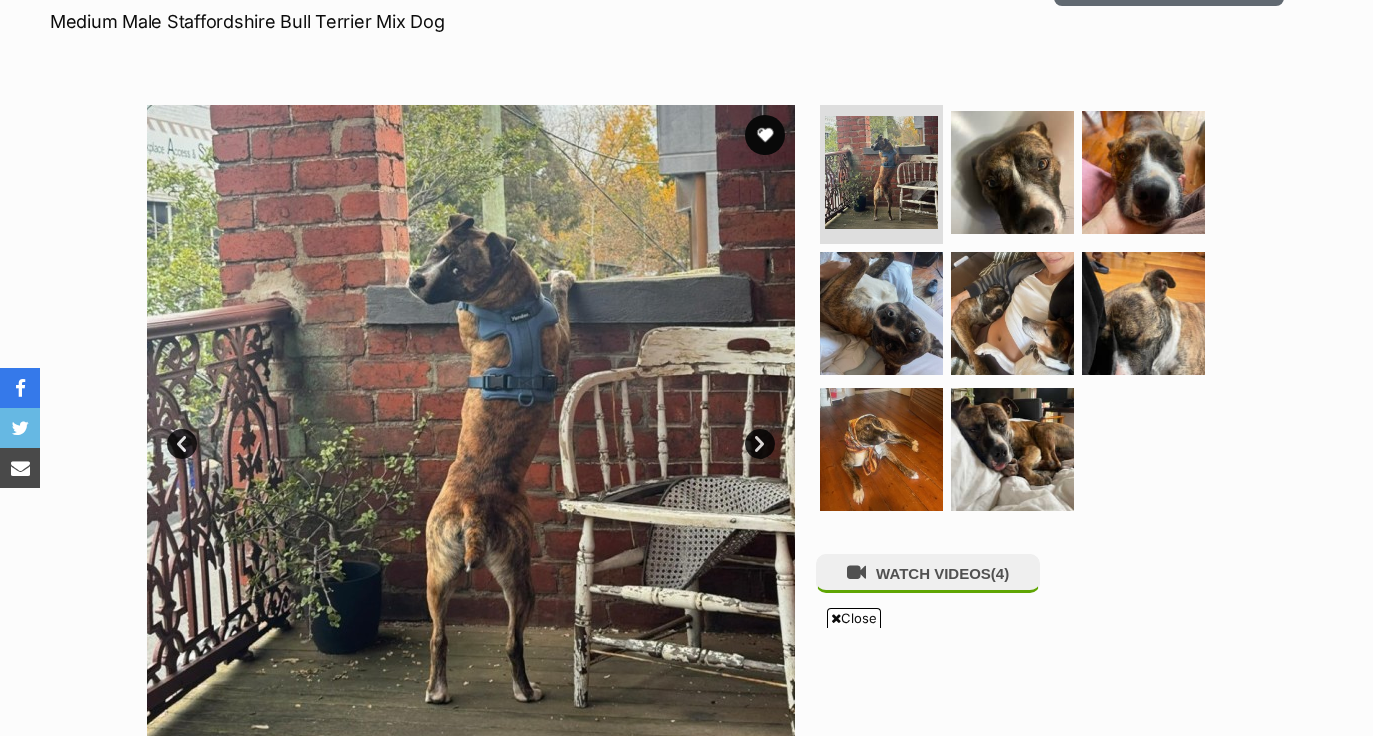 click on "Next" at bounding box center [760, 444] 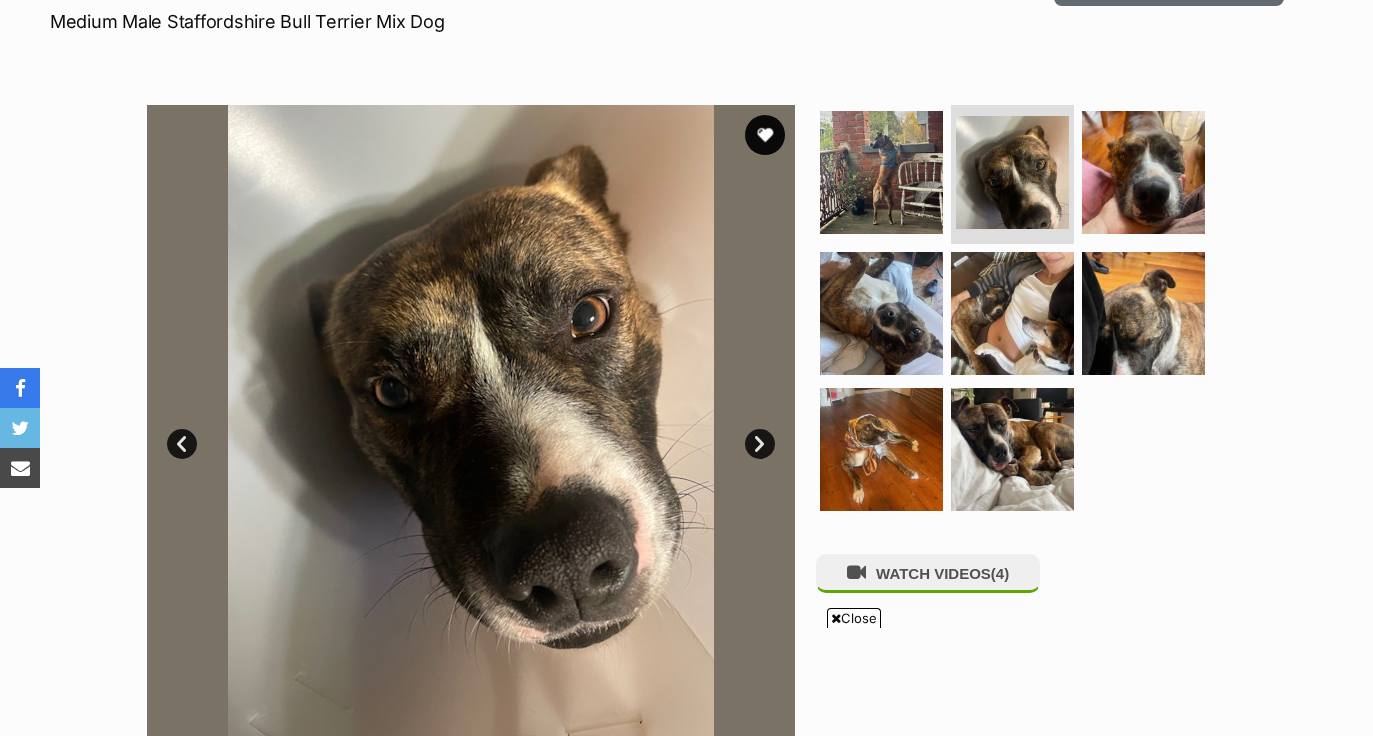 click on "Next" at bounding box center (760, 444) 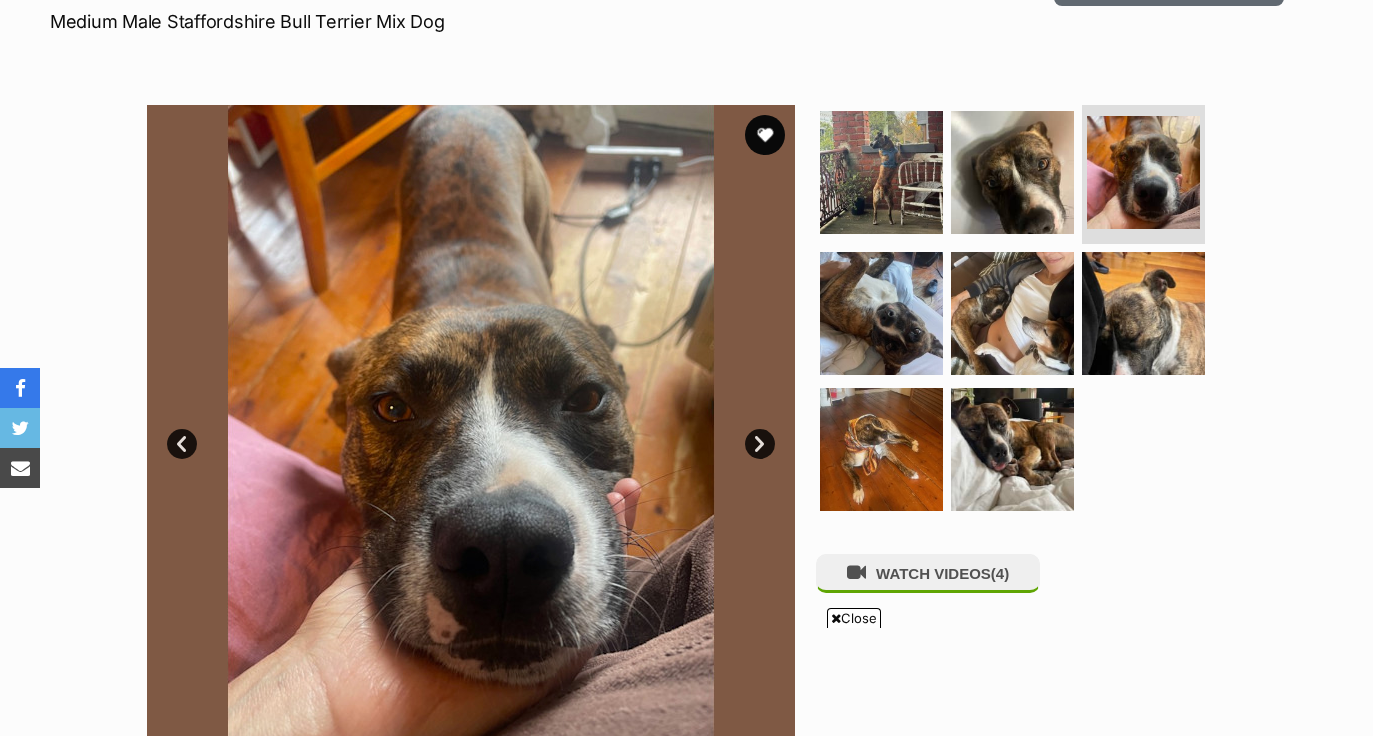 scroll, scrollTop: 0, scrollLeft: 0, axis: both 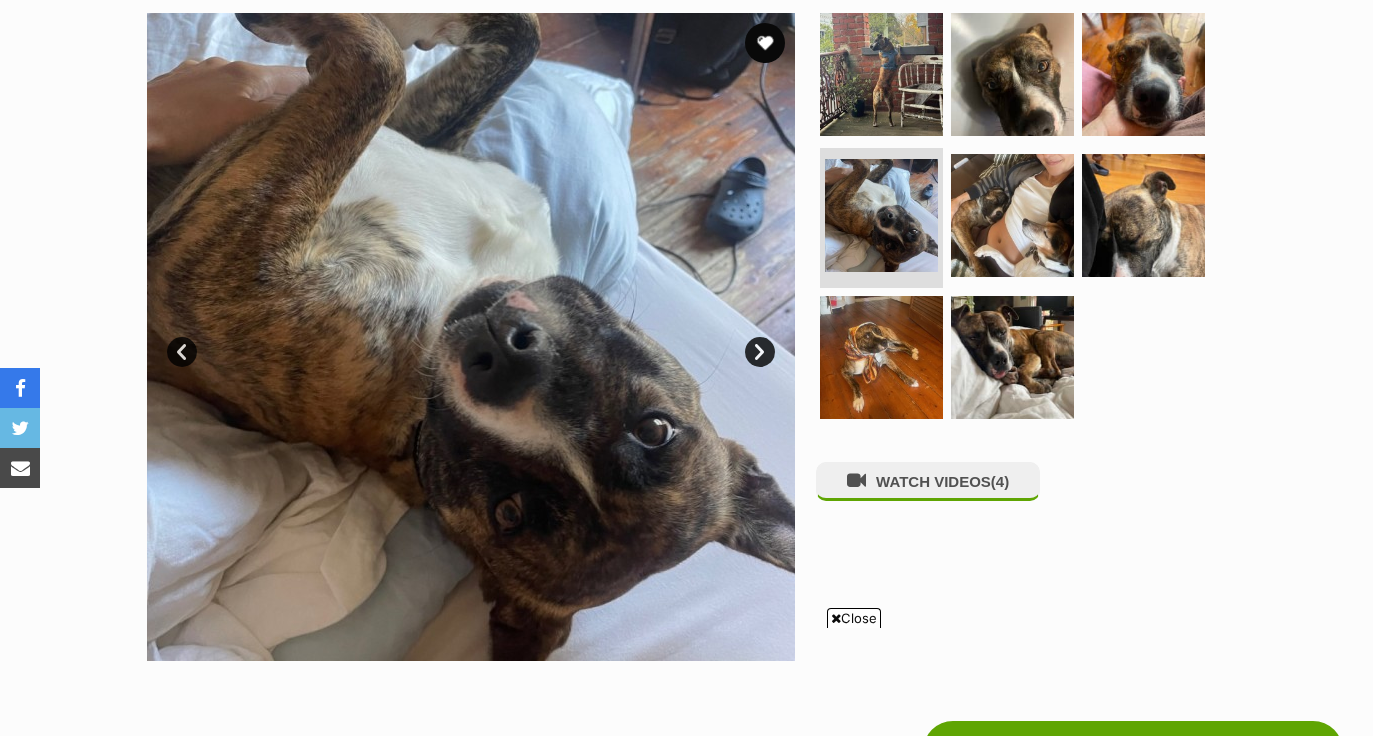 click on "Next" at bounding box center (760, 352) 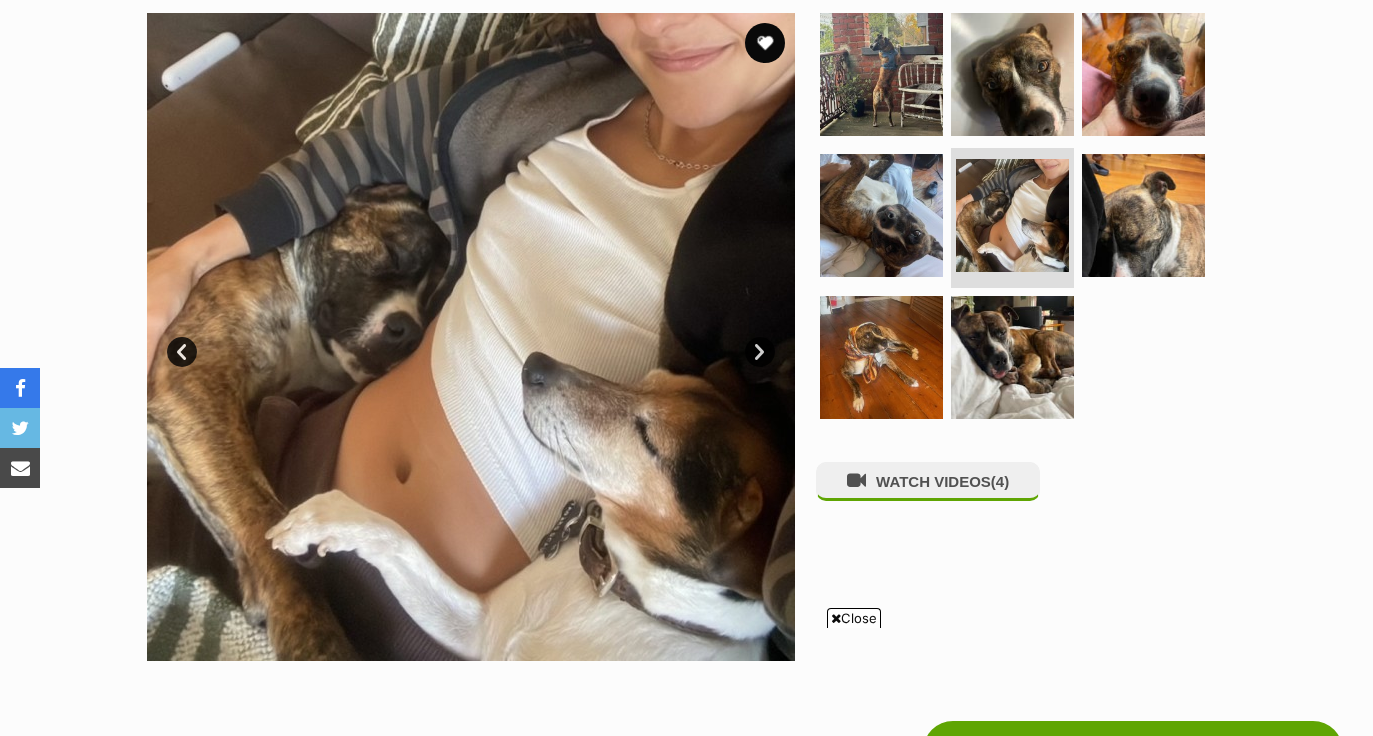 scroll, scrollTop: 0, scrollLeft: 0, axis: both 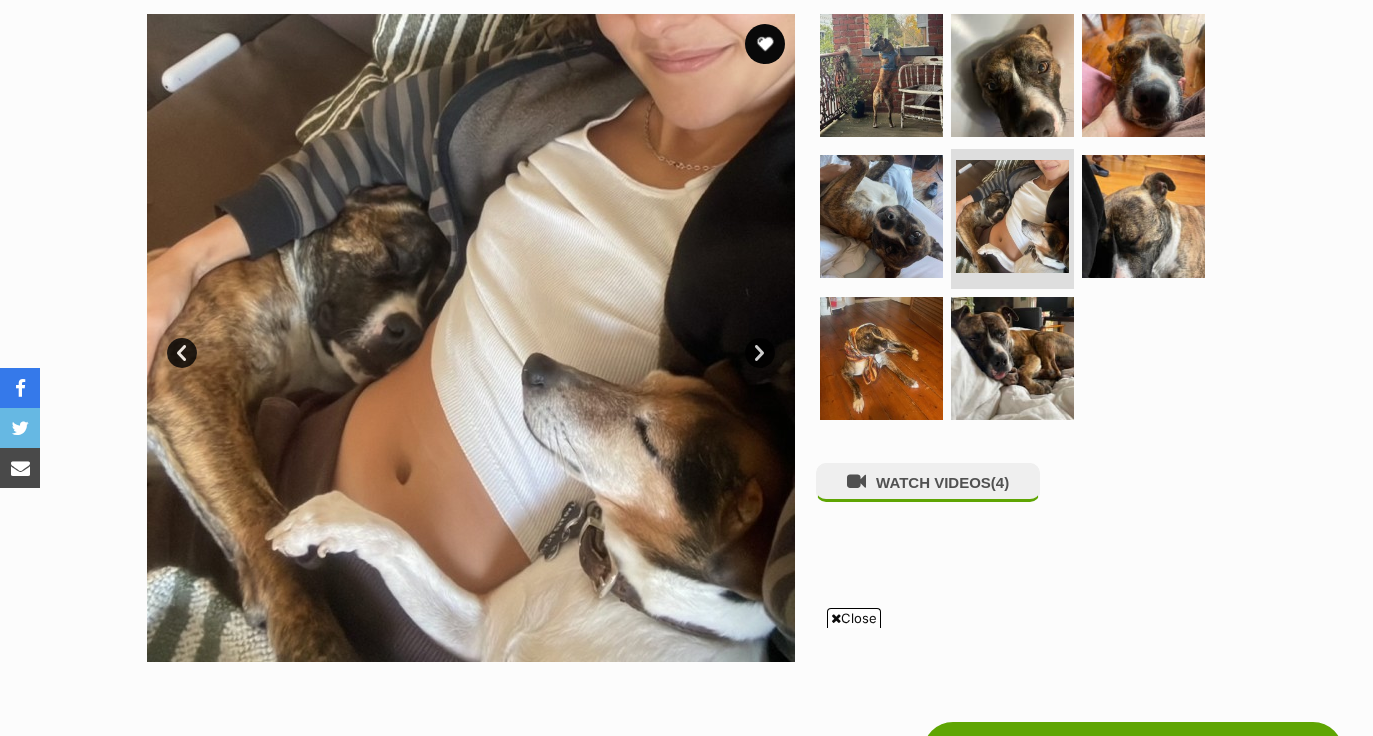 click on "Next" at bounding box center [760, 353] 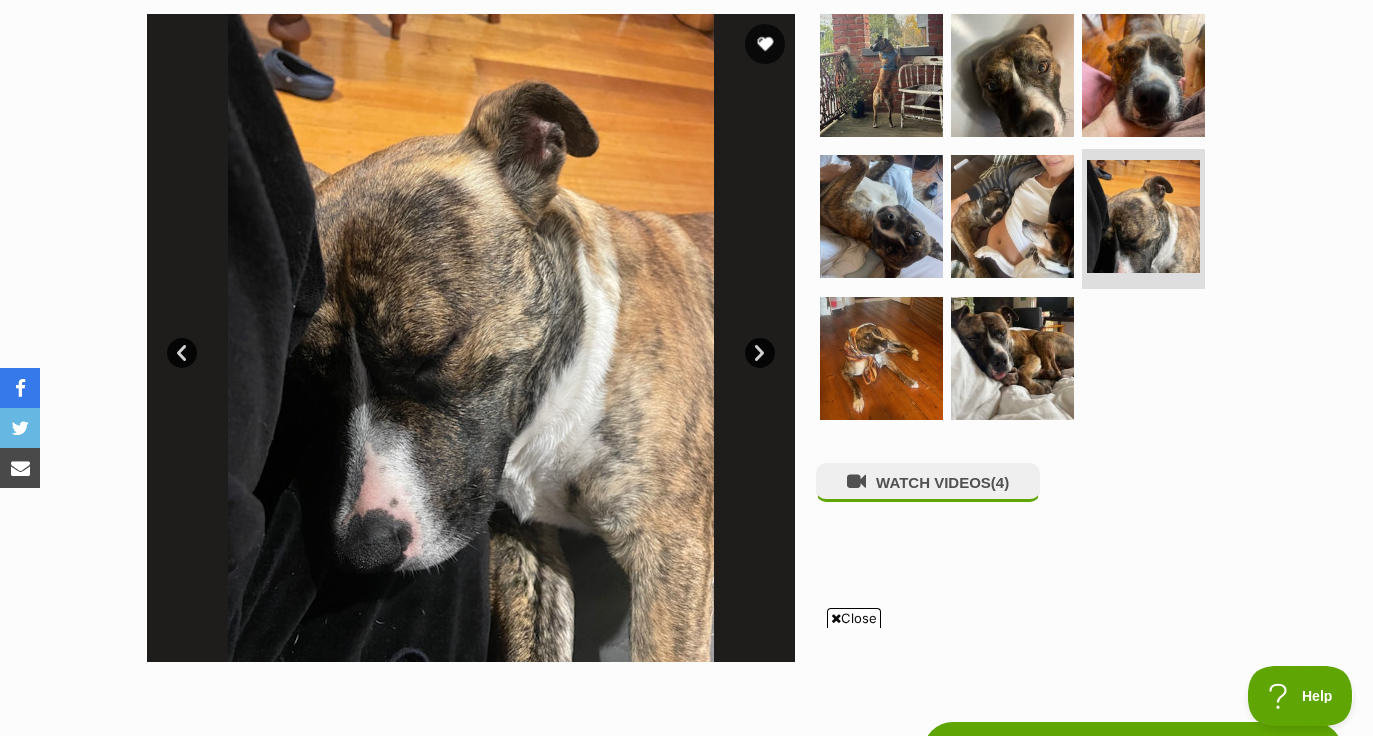 scroll, scrollTop: 0, scrollLeft: 0, axis: both 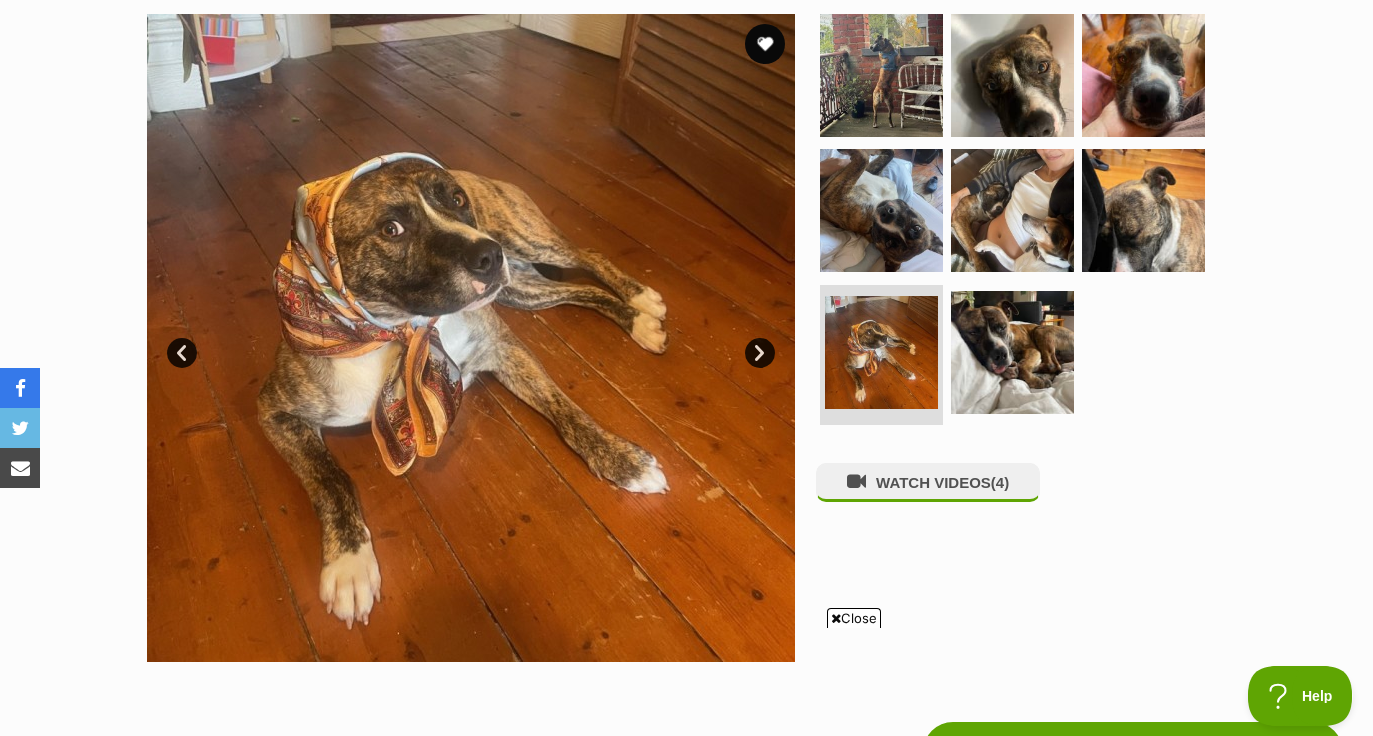 click on "Next" at bounding box center [760, 353] 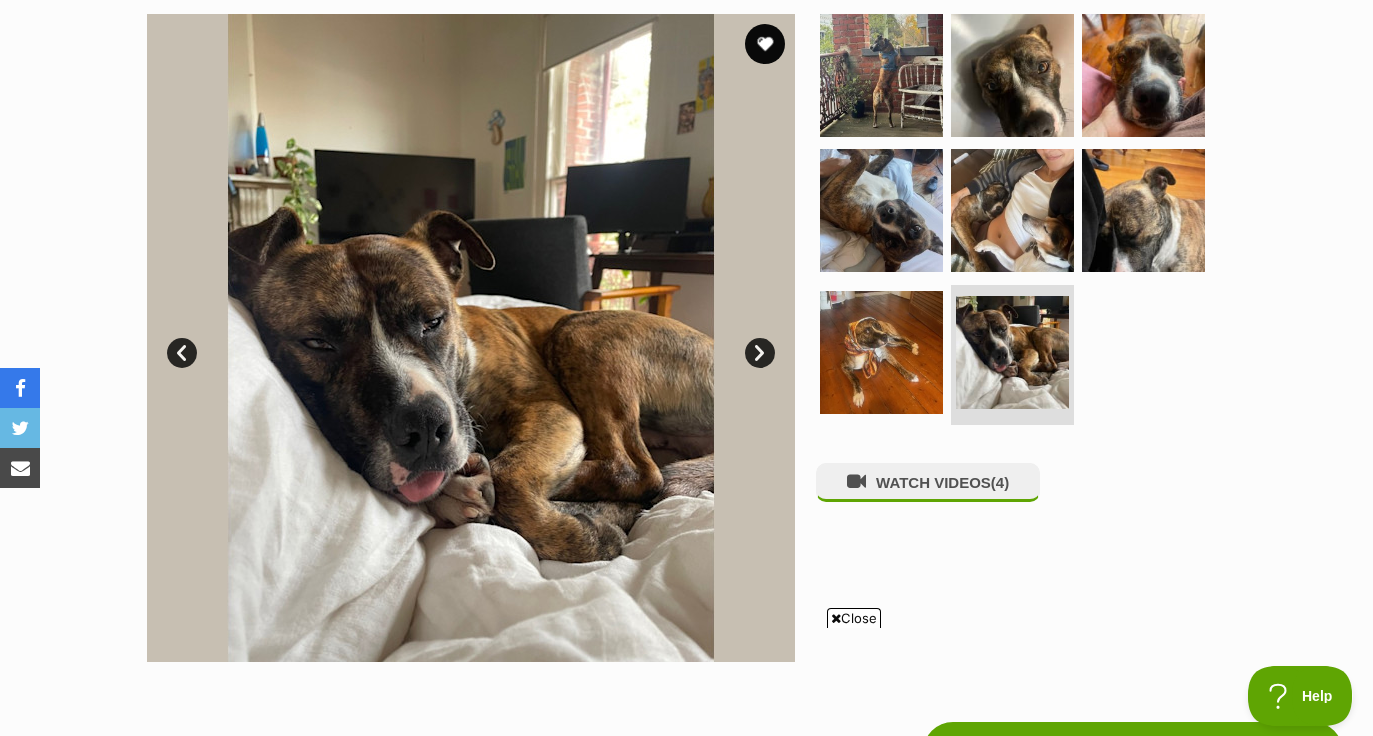 click on "Next" at bounding box center (760, 353) 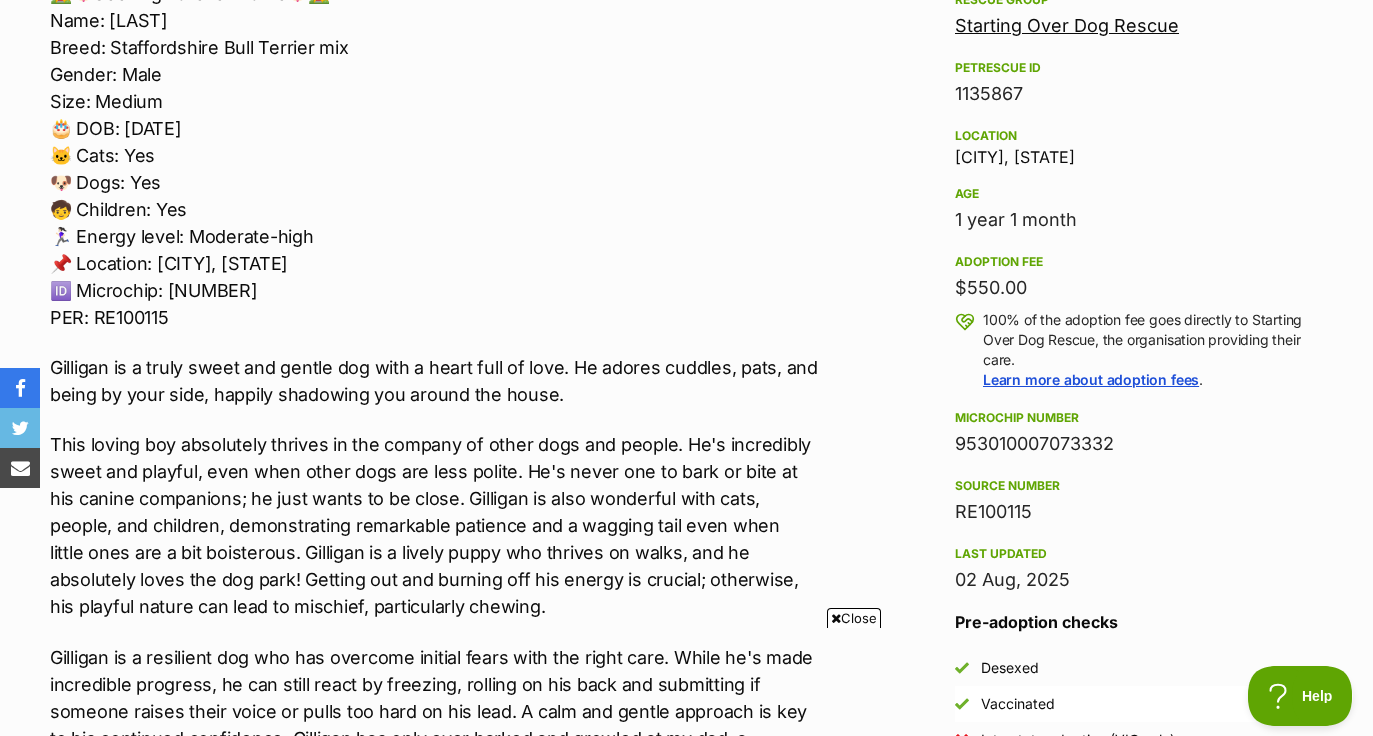 scroll, scrollTop: 1226, scrollLeft: 0, axis: vertical 